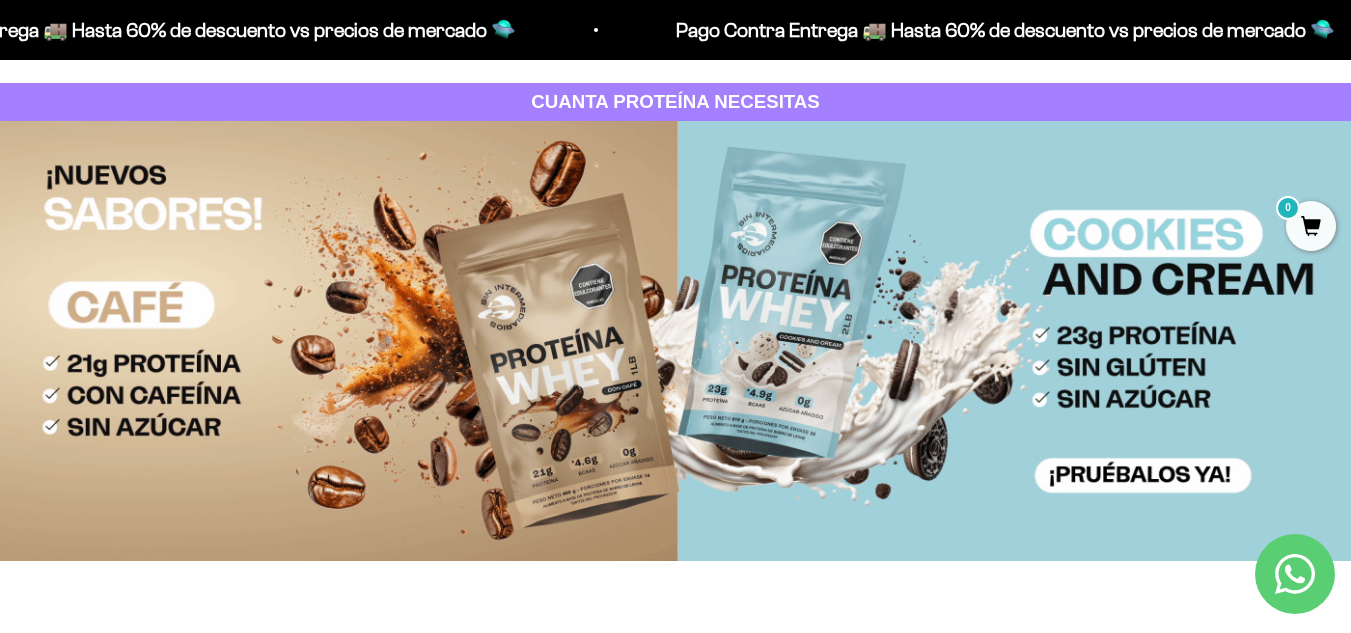 scroll, scrollTop: 0, scrollLeft: 0, axis: both 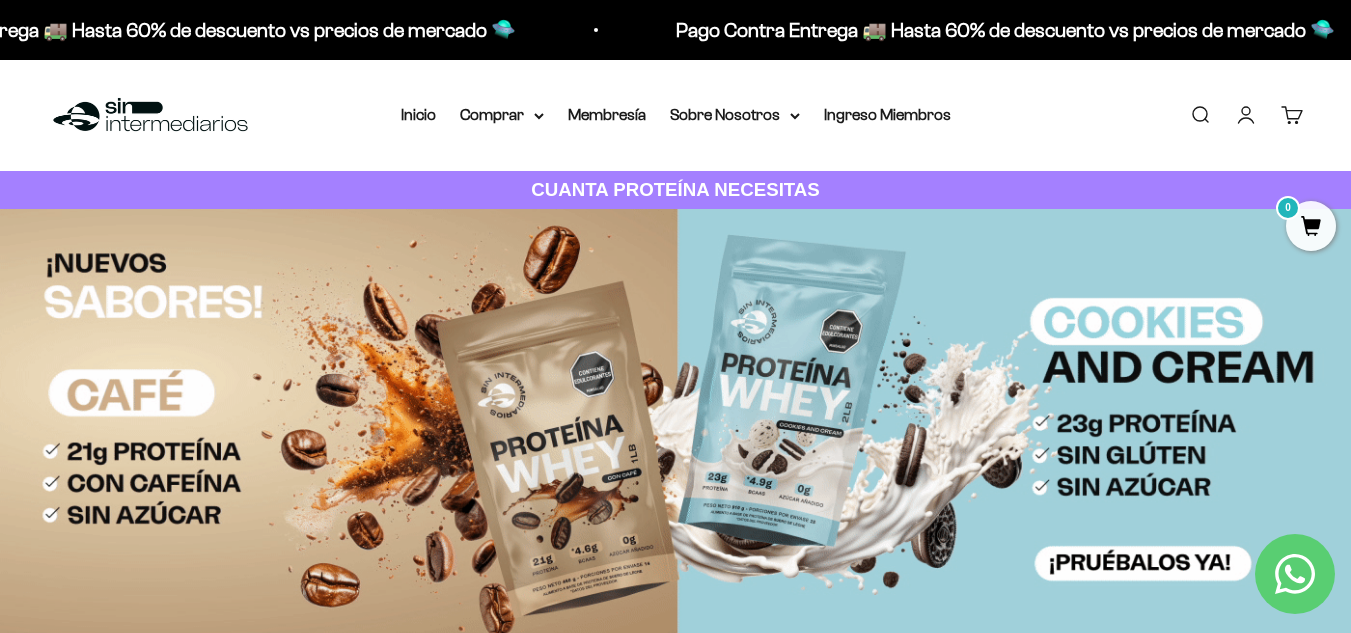 click on "Iniciar sesión" at bounding box center (1246, 115) 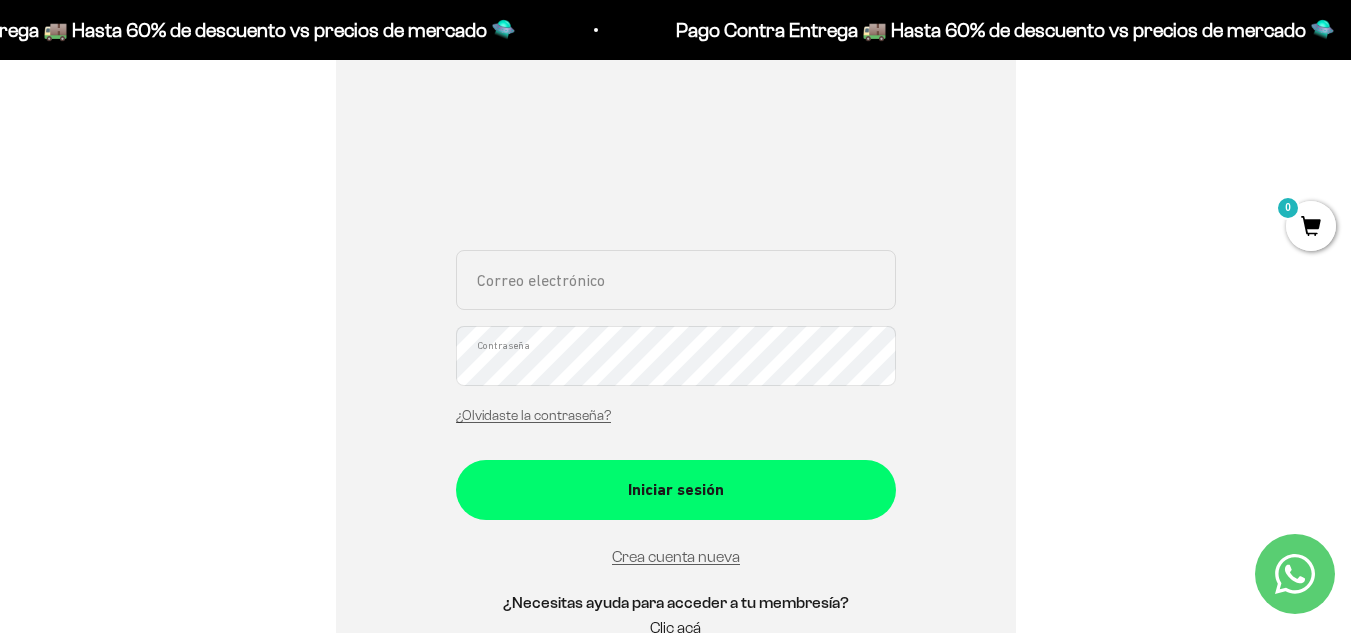 scroll, scrollTop: 300, scrollLeft: 0, axis: vertical 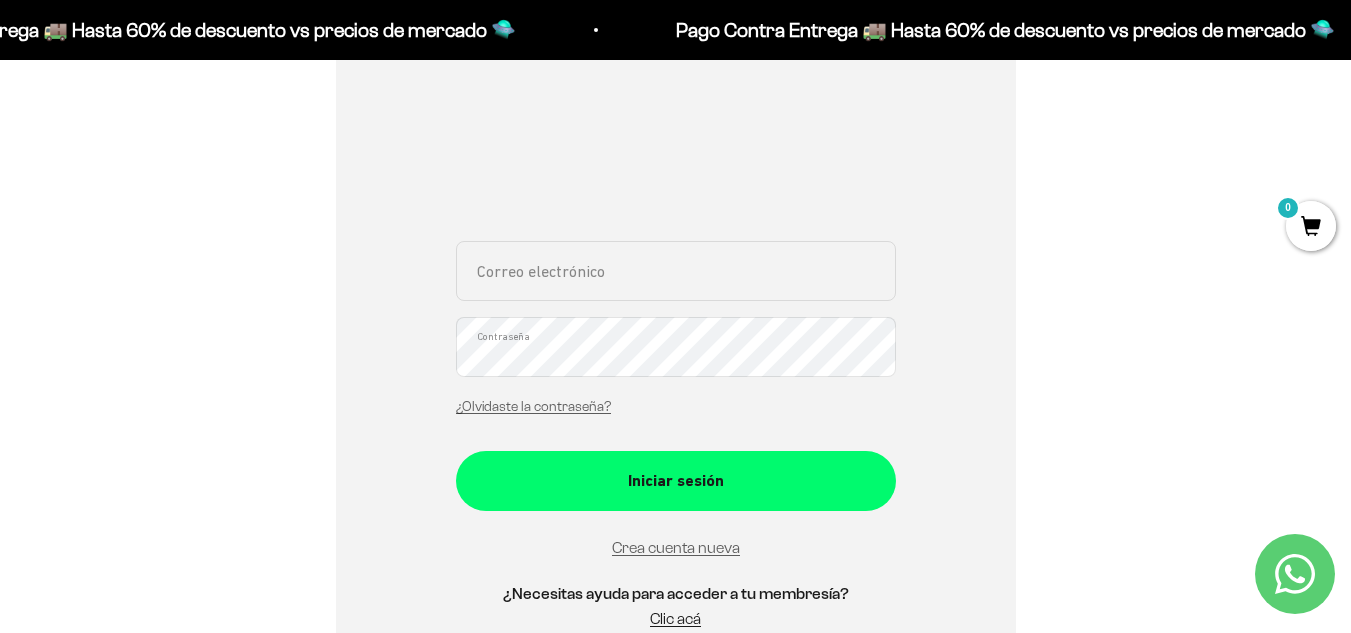 click on "Correo electrónico" at bounding box center (676, 271) 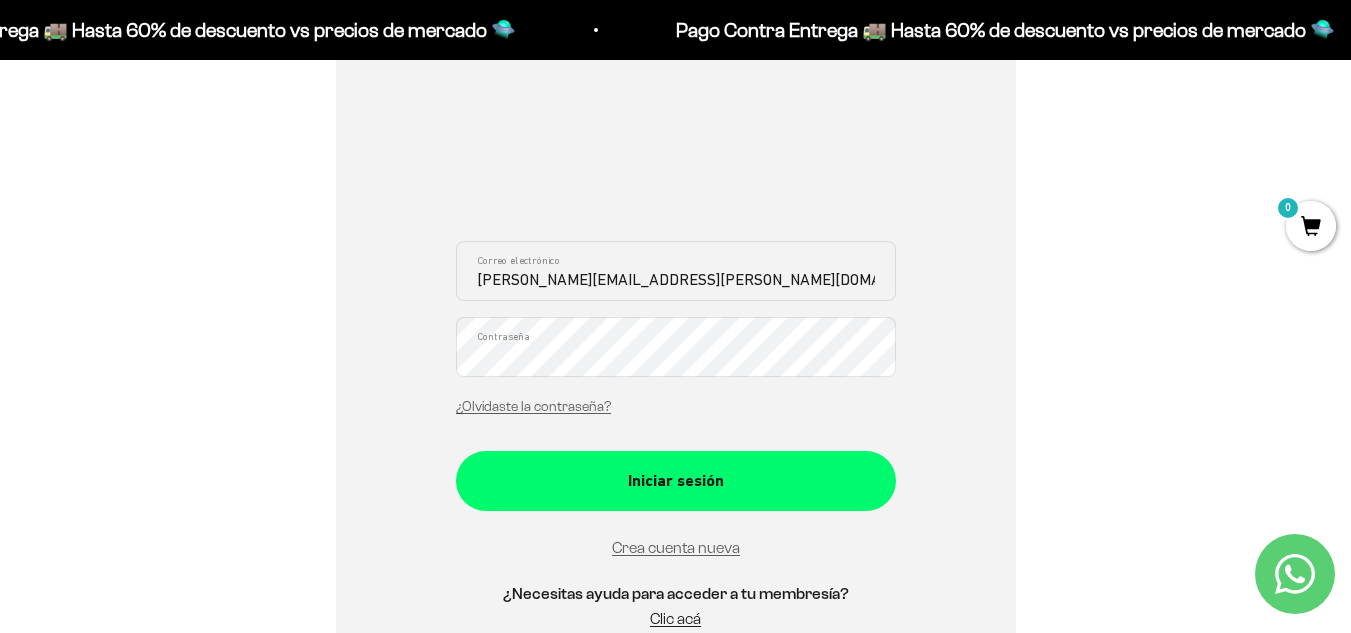 click on "Iniciar sesión" at bounding box center [676, 481] 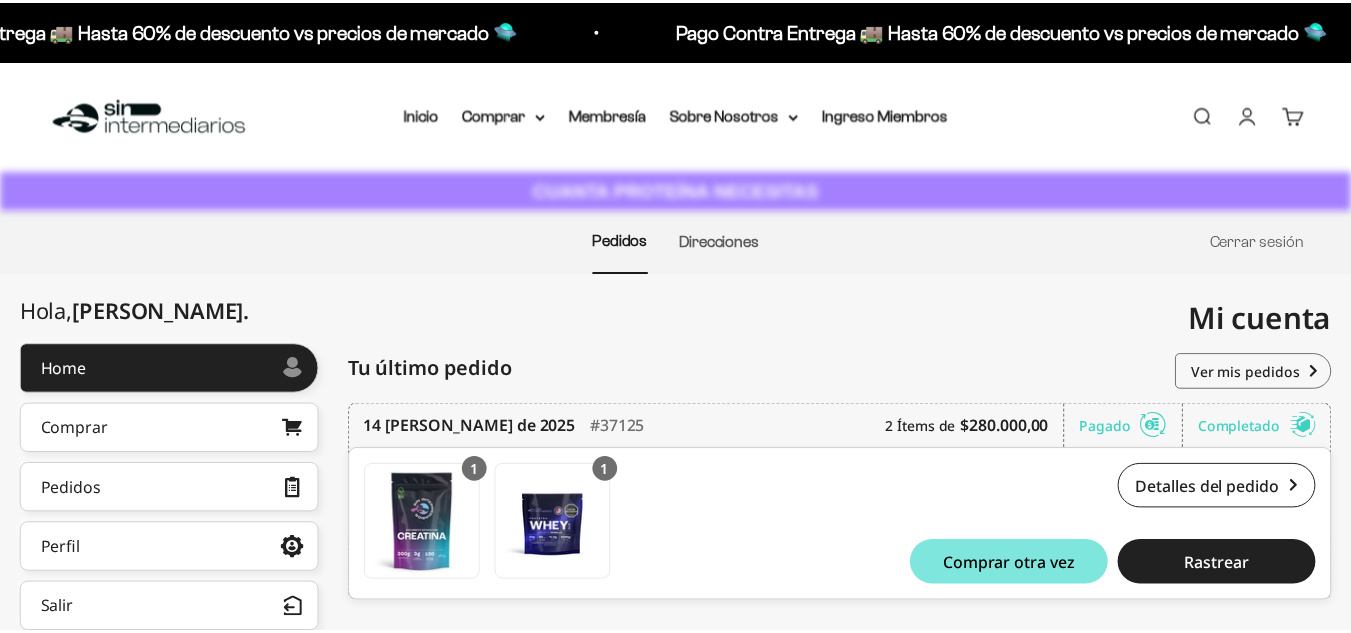scroll, scrollTop: 0, scrollLeft: 0, axis: both 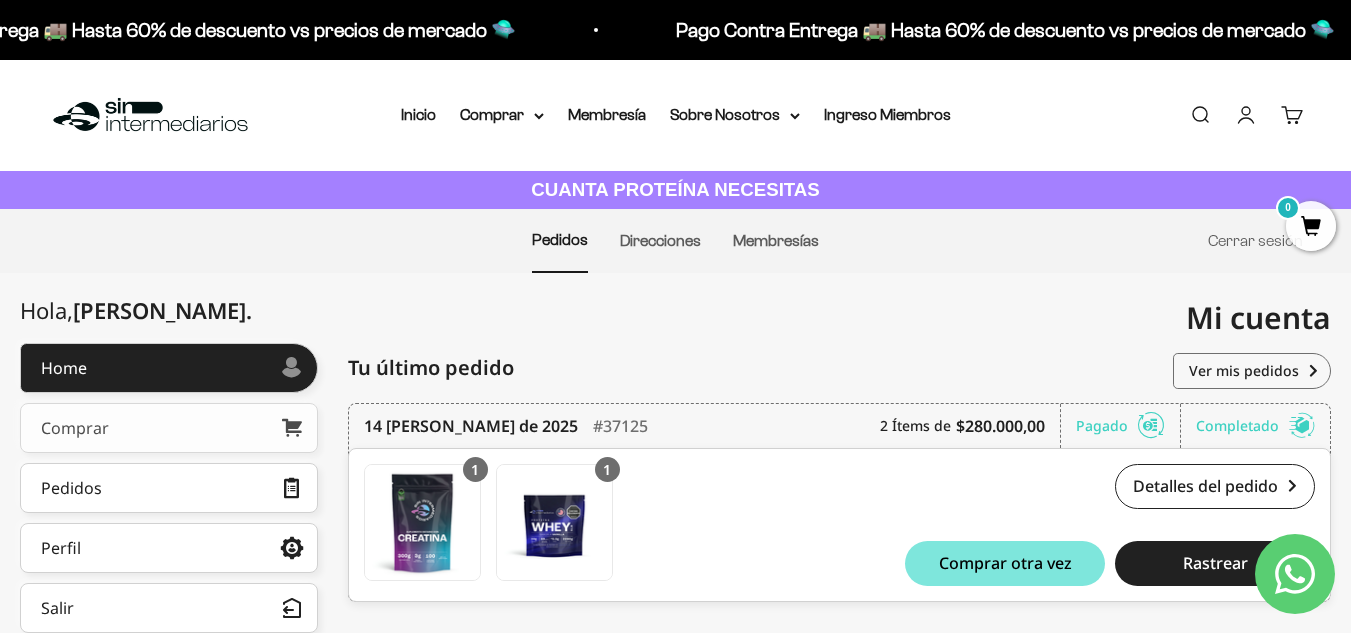 click on "Comprar" at bounding box center [75, 428] 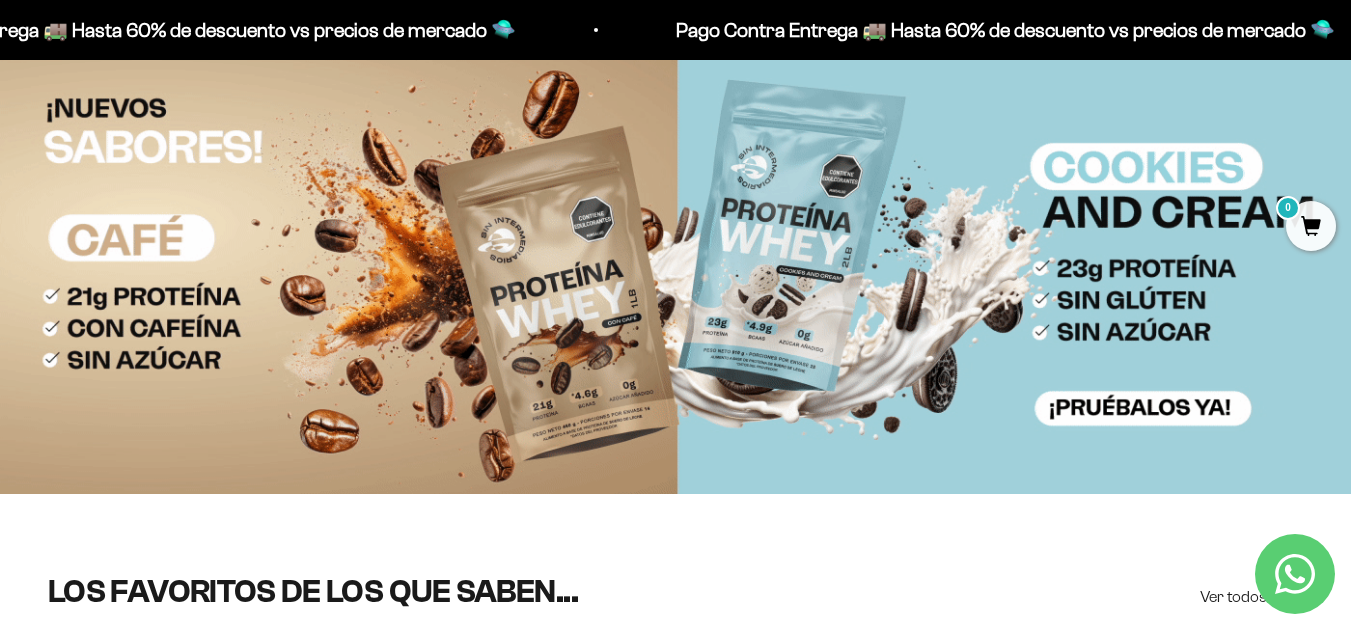 scroll, scrollTop: 0, scrollLeft: 0, axis: both 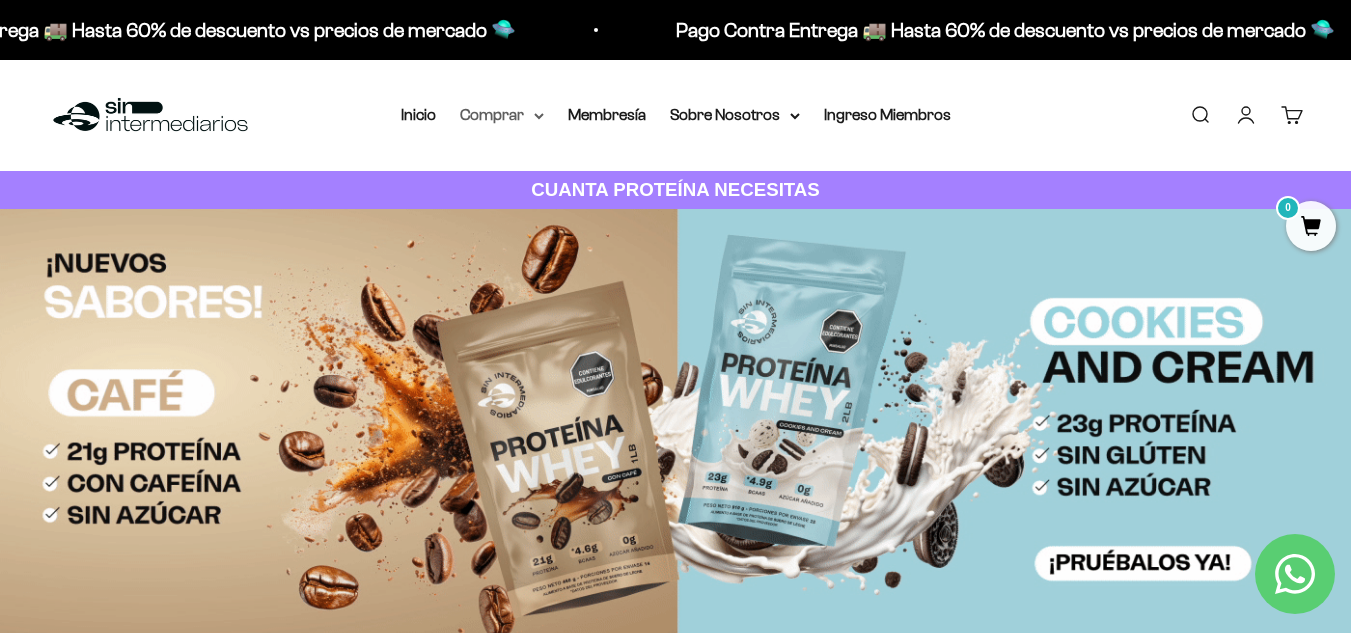 click on "Comprar" at bounding box center [502, 115] 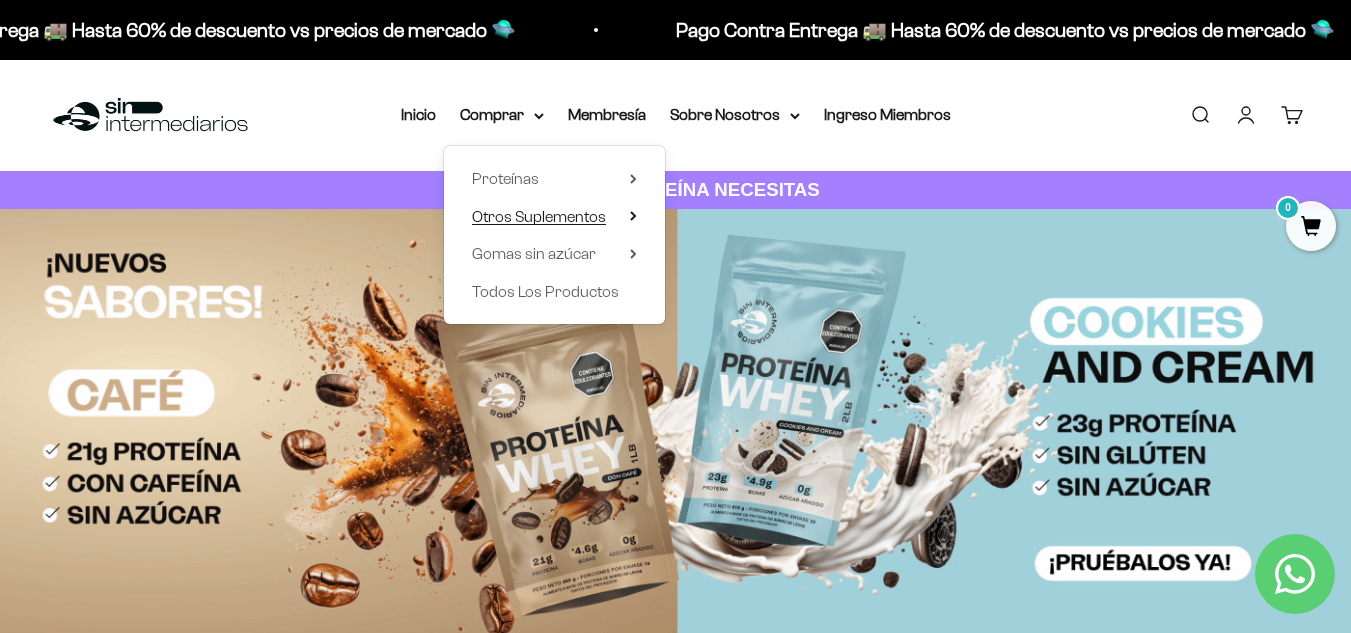 click on "Otros Suplementos" at bounding box center (539, 216) 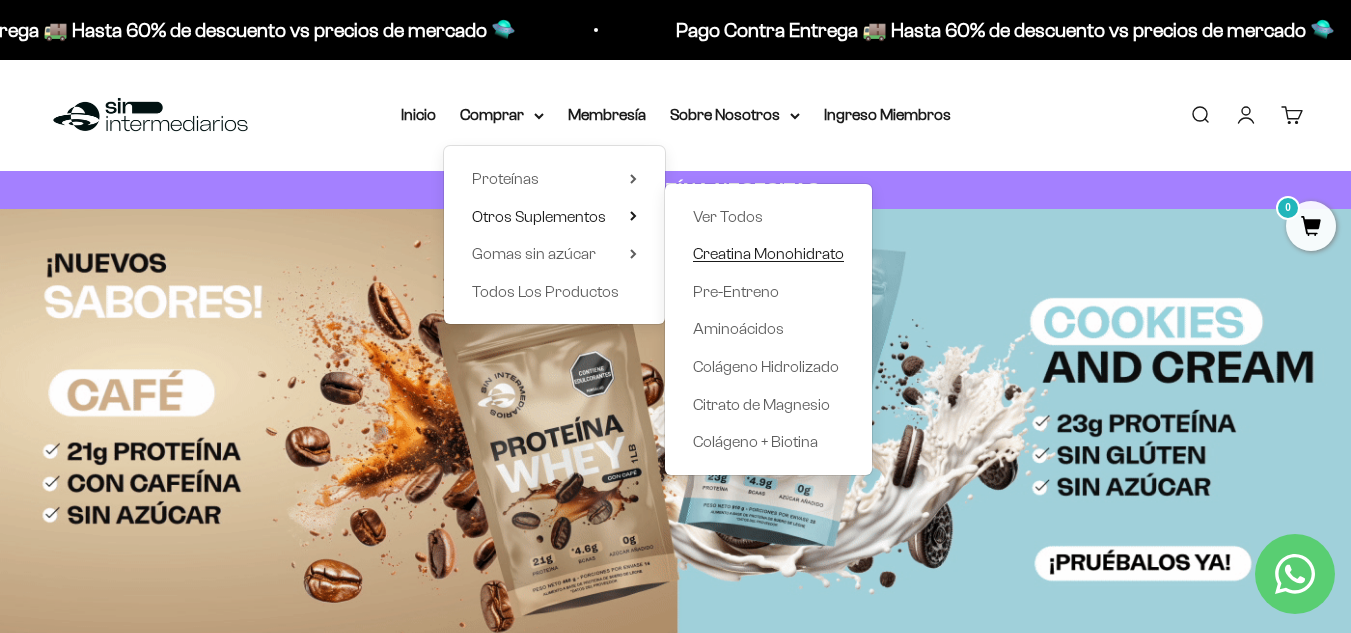 click on "Creatina Monohidrato" at bounding box center (768, 253) 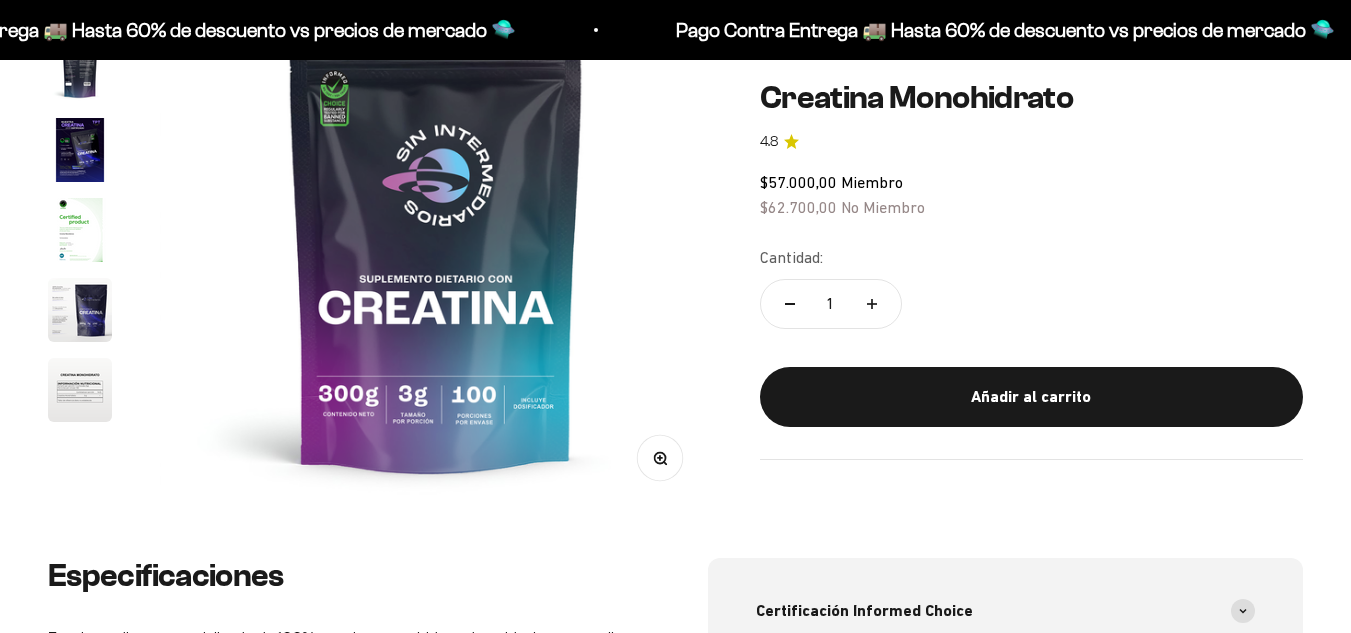 scroll, scrollTop: 299, scrollLeft: 0, axis: vertical 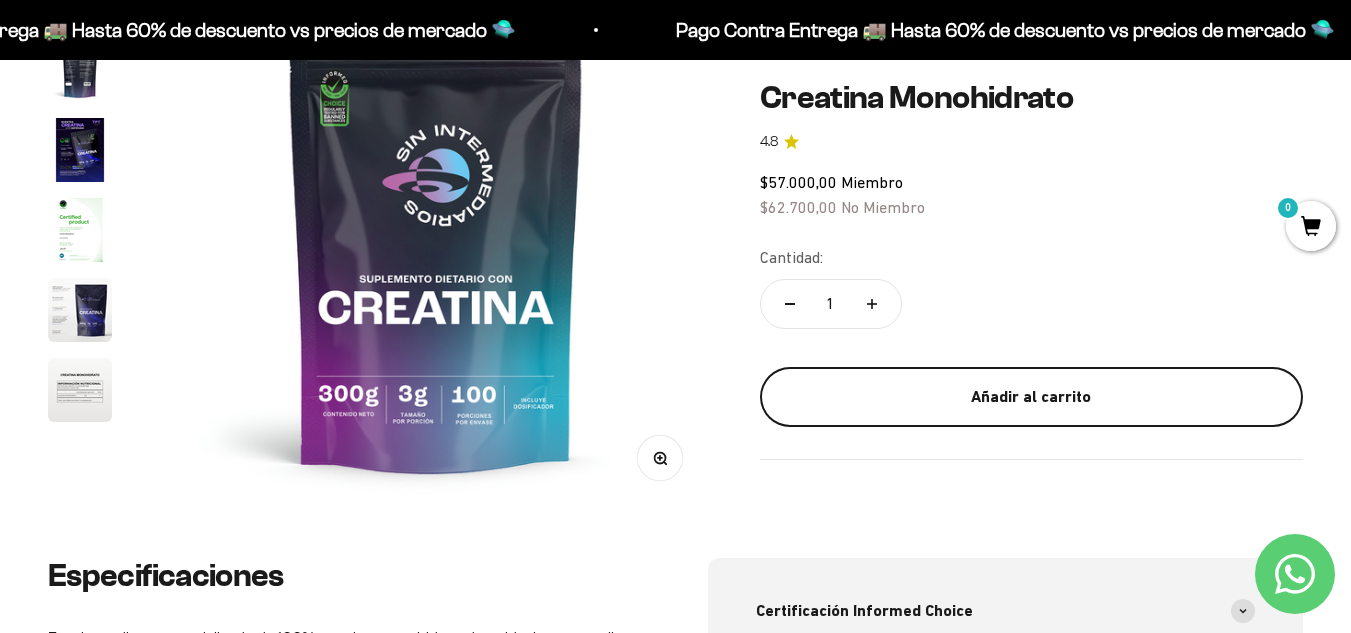 click on "Añadir al carrito" at bounding box center [1031, 397] 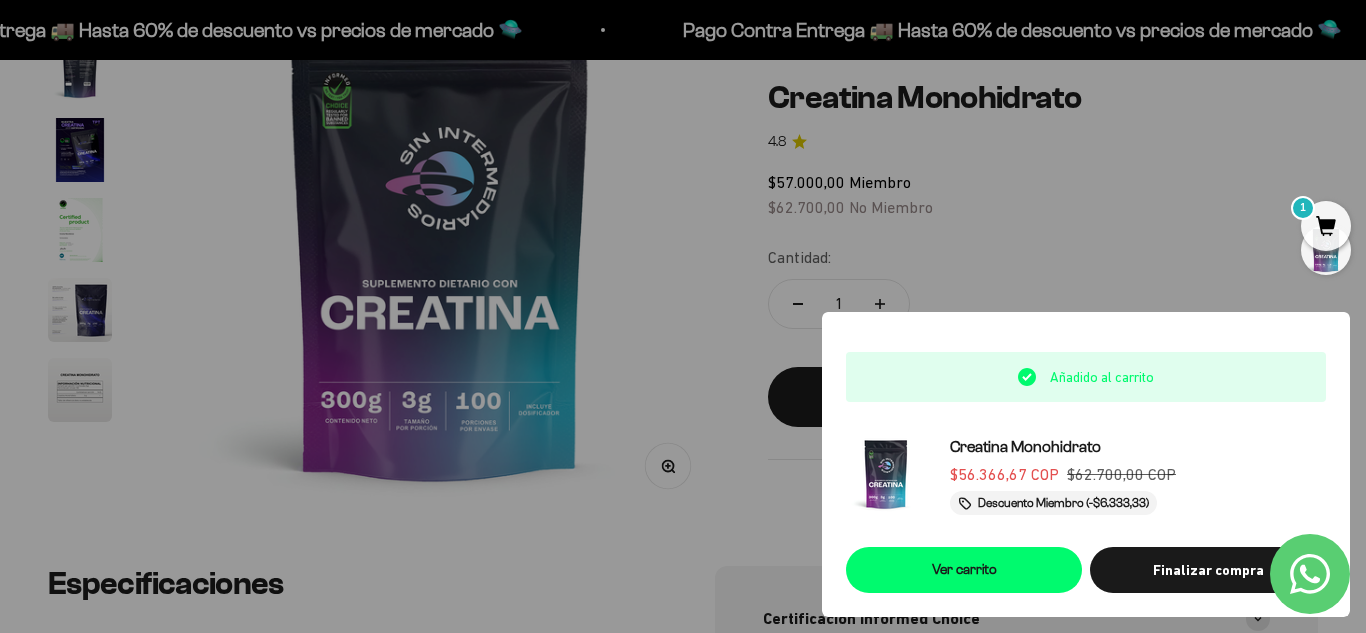 click at bounding box center [683, 316] 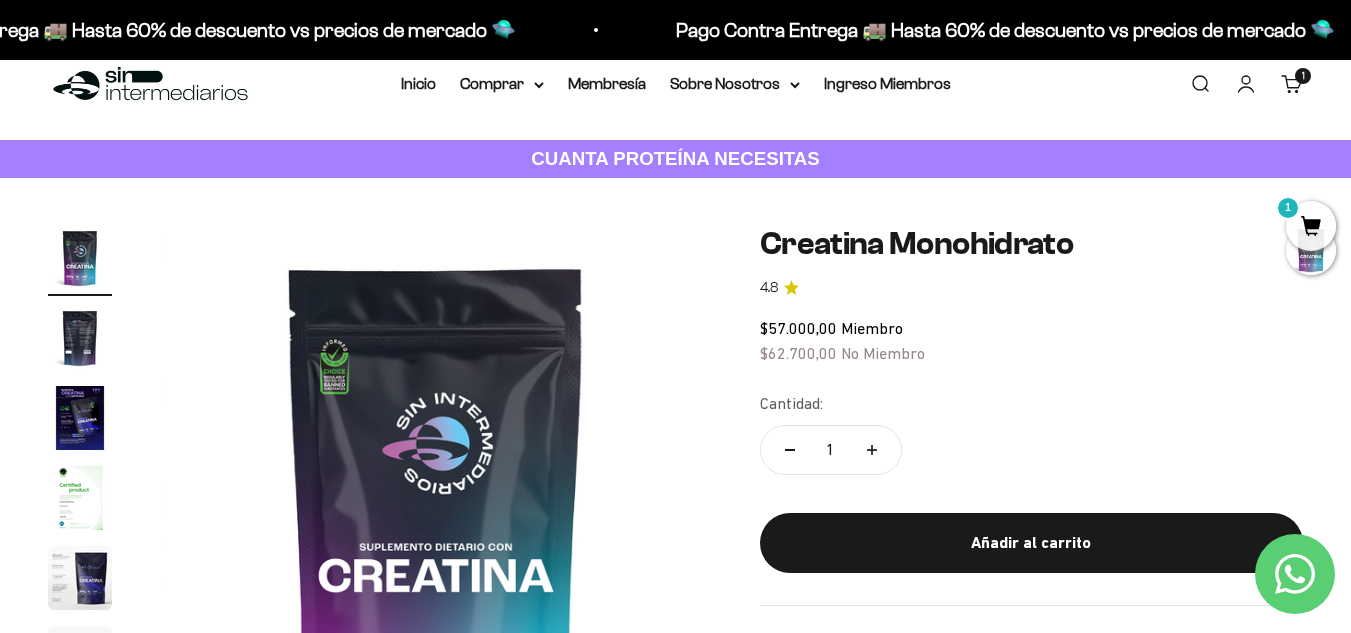 scroll, scrollTop: 0, scrollLeft: 0, axis: both 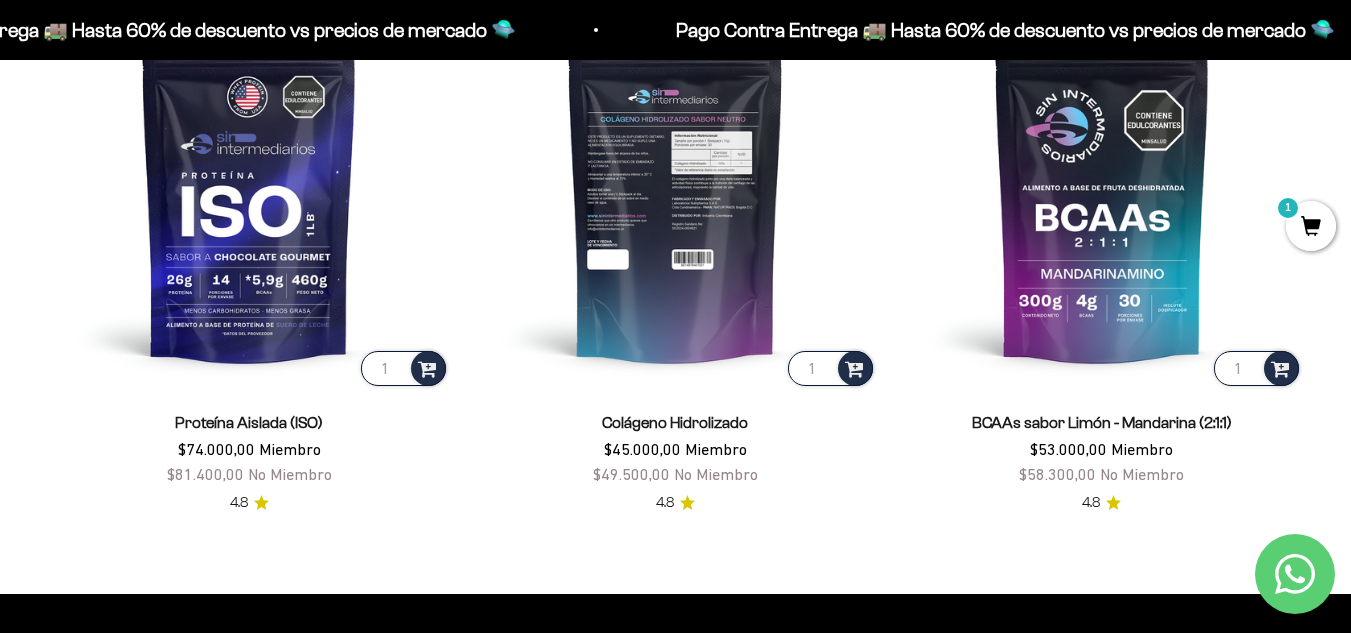 click at bounding box center (675, 188) 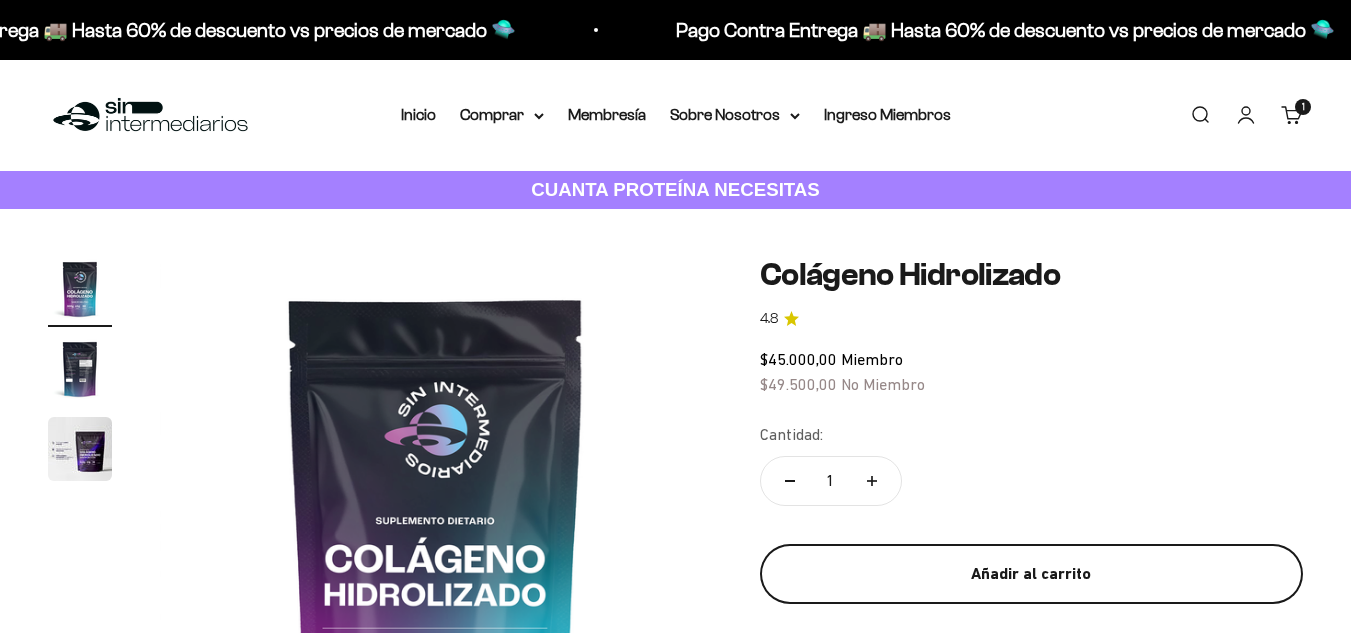 scroll, scrollTop: 0, scrollLeft: 0, axis: both 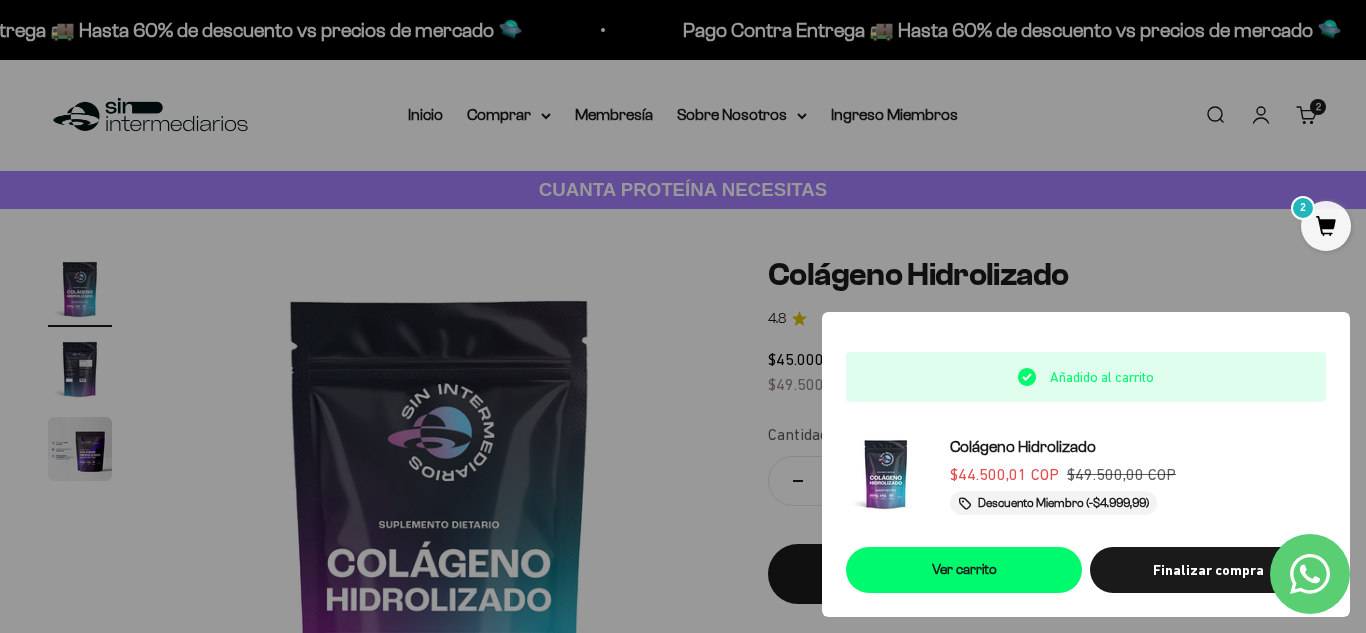 drag, startPoint x: 591, startPoint y: 347, endPoint x: 178, endPoint y: 76, distance: 493.9737 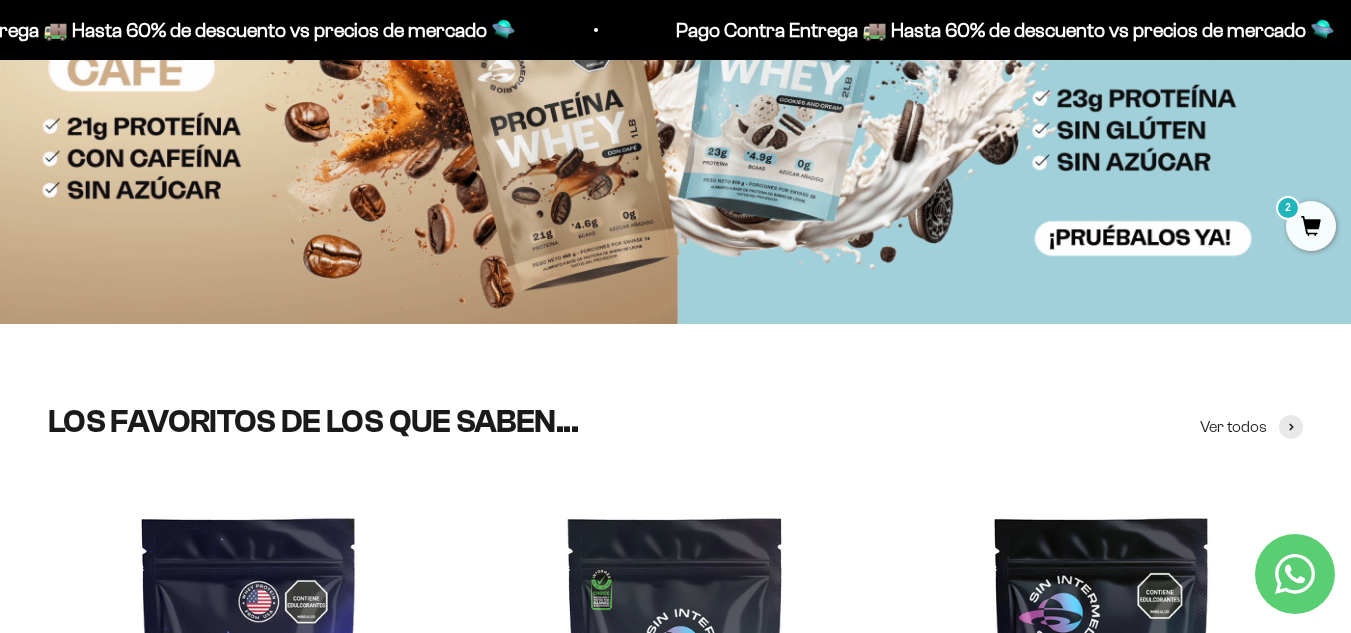 scroll, scrollTop: 0, scrollLeft: 0, axis: both 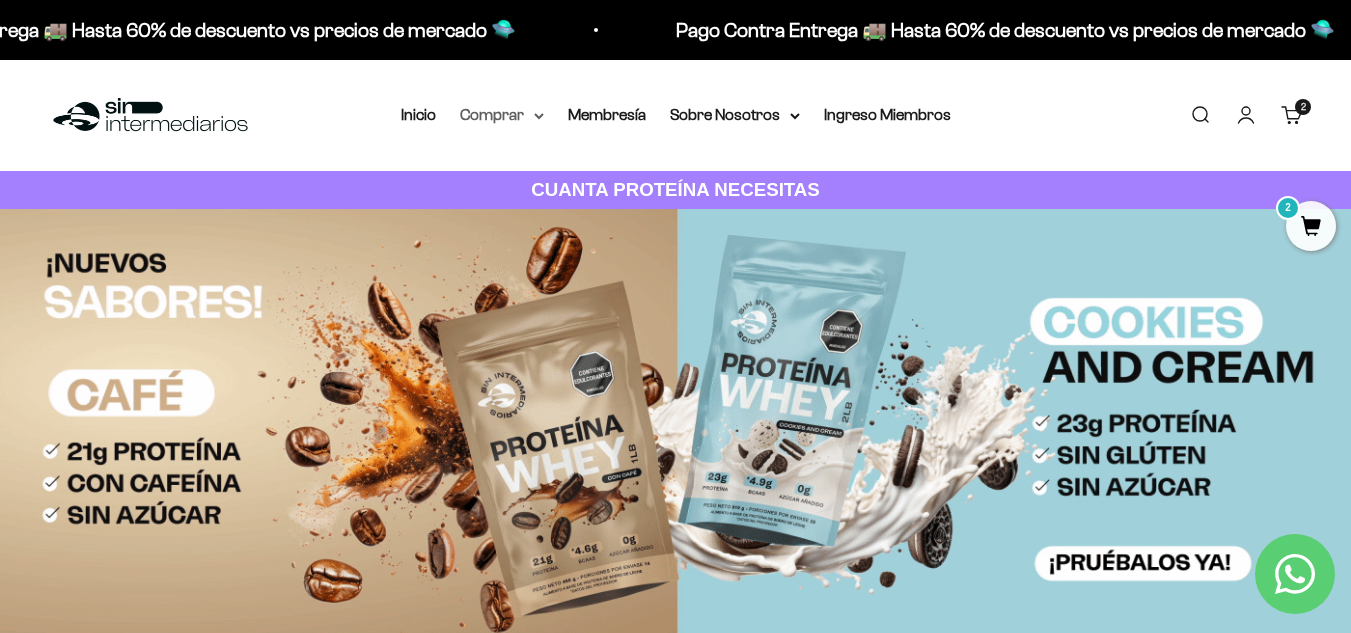 click on "Comprar" at bounding box center [502, 115] 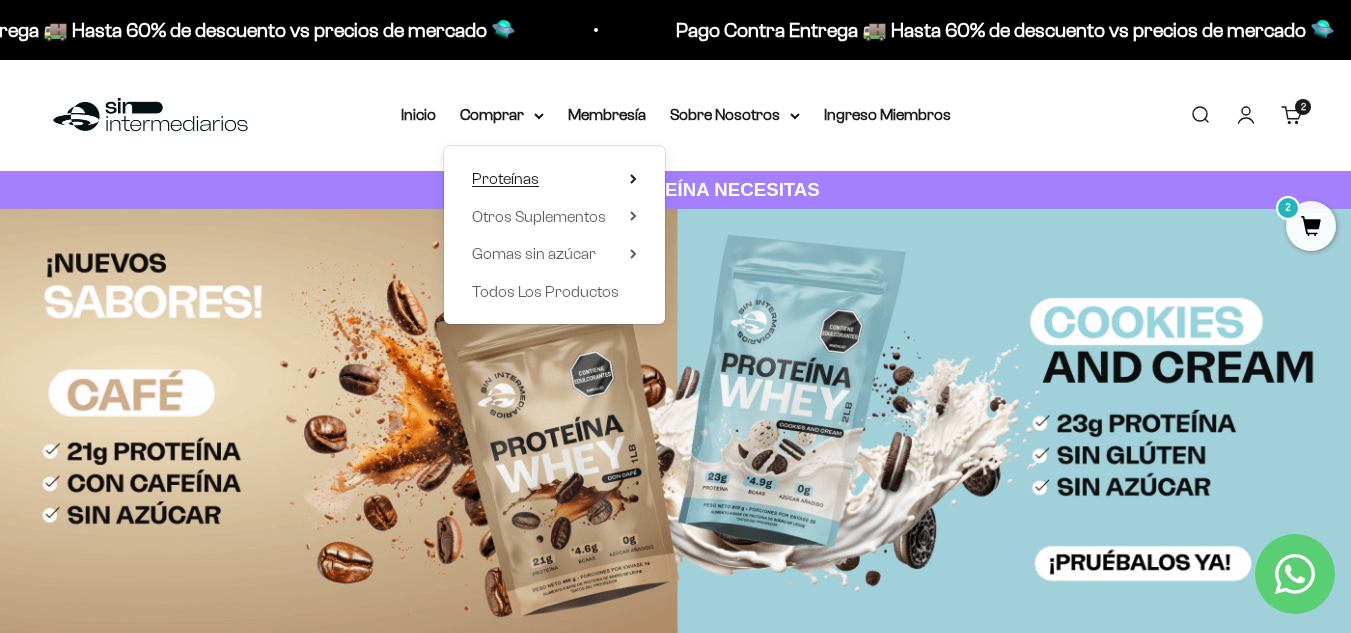 click on "Proteínas" at bounding box center (554, 179) 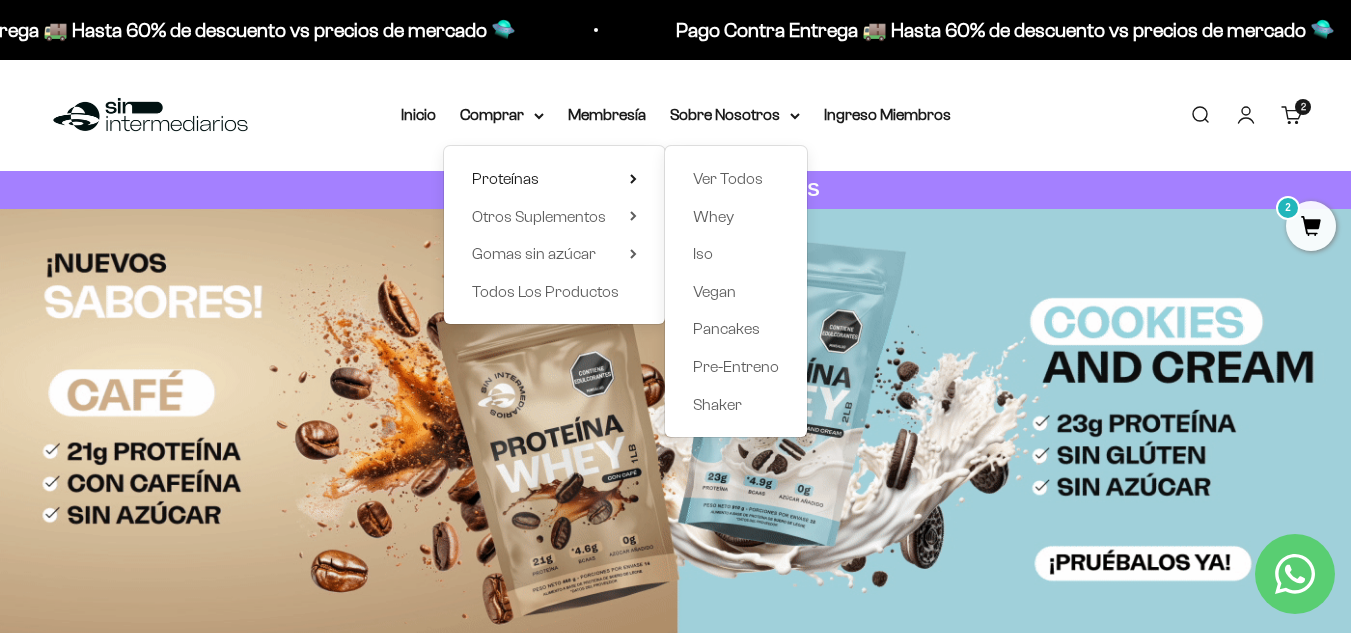 click on "Menú
Buscar
Inicio
Comprar
Proteínas
Ver Todos
Whey
Iso Vegan Pancakes Pre-Entreno 2" at bounding box center [675, 115] 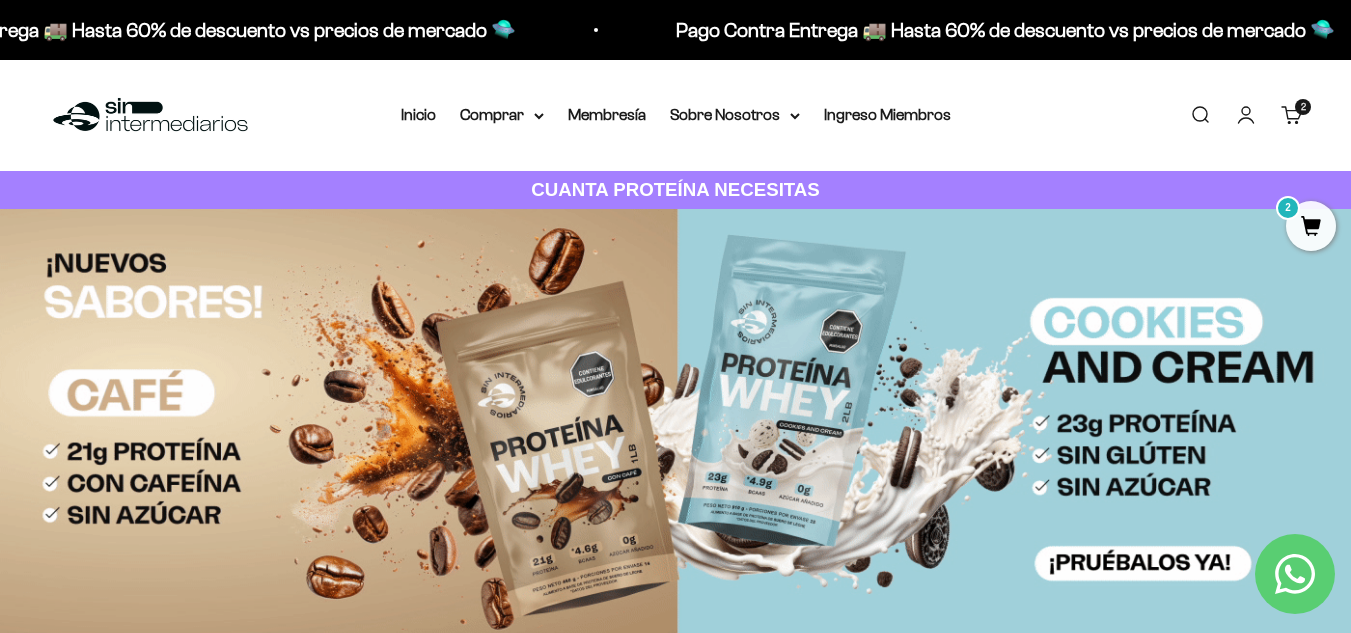click on "2" at bounding box center (1311, 226) 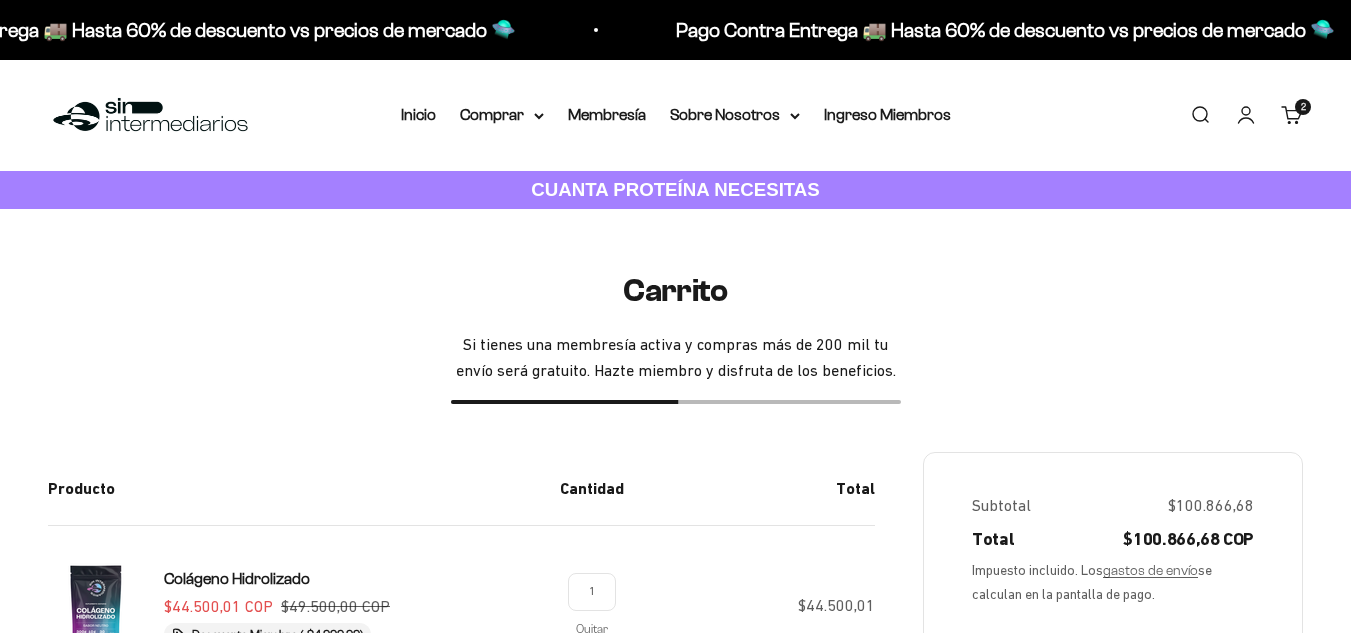 scroll, scrollTop: 300, scrollLeft: 0, axis: vertical 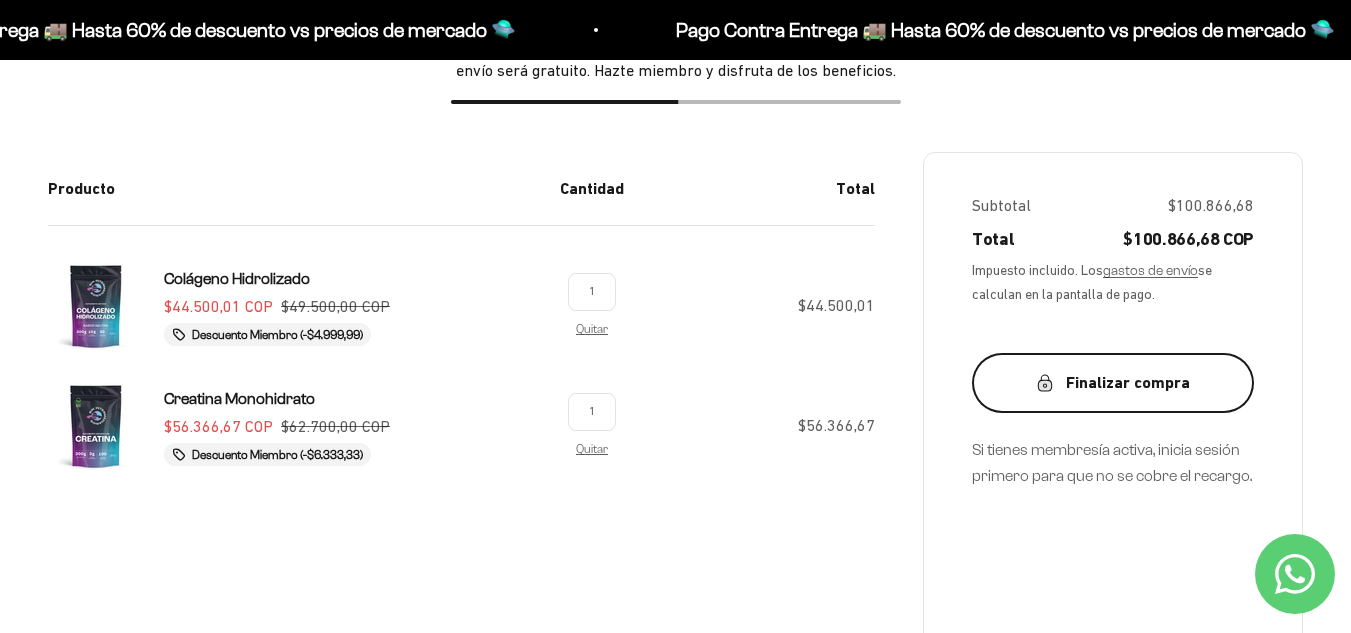 click on "Finalizar compra" at bounding box center [1113, 383] 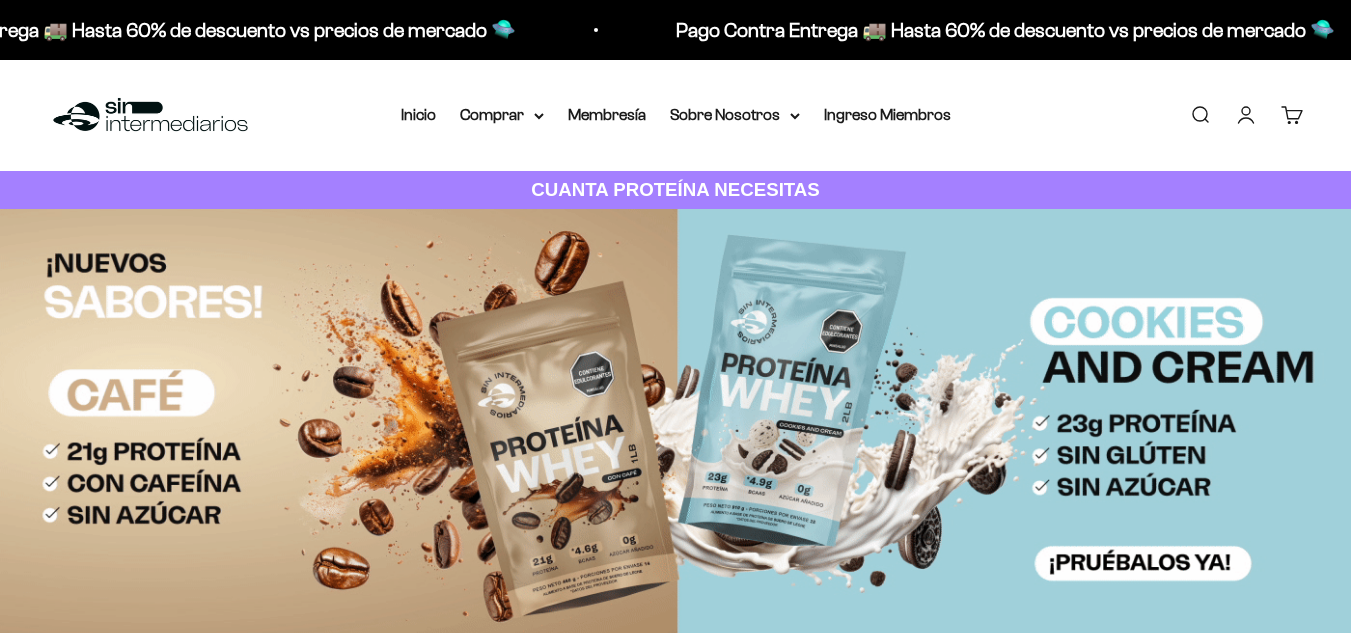 scroll, scrollTop: 0, scrollLeft: 0, axis: both 